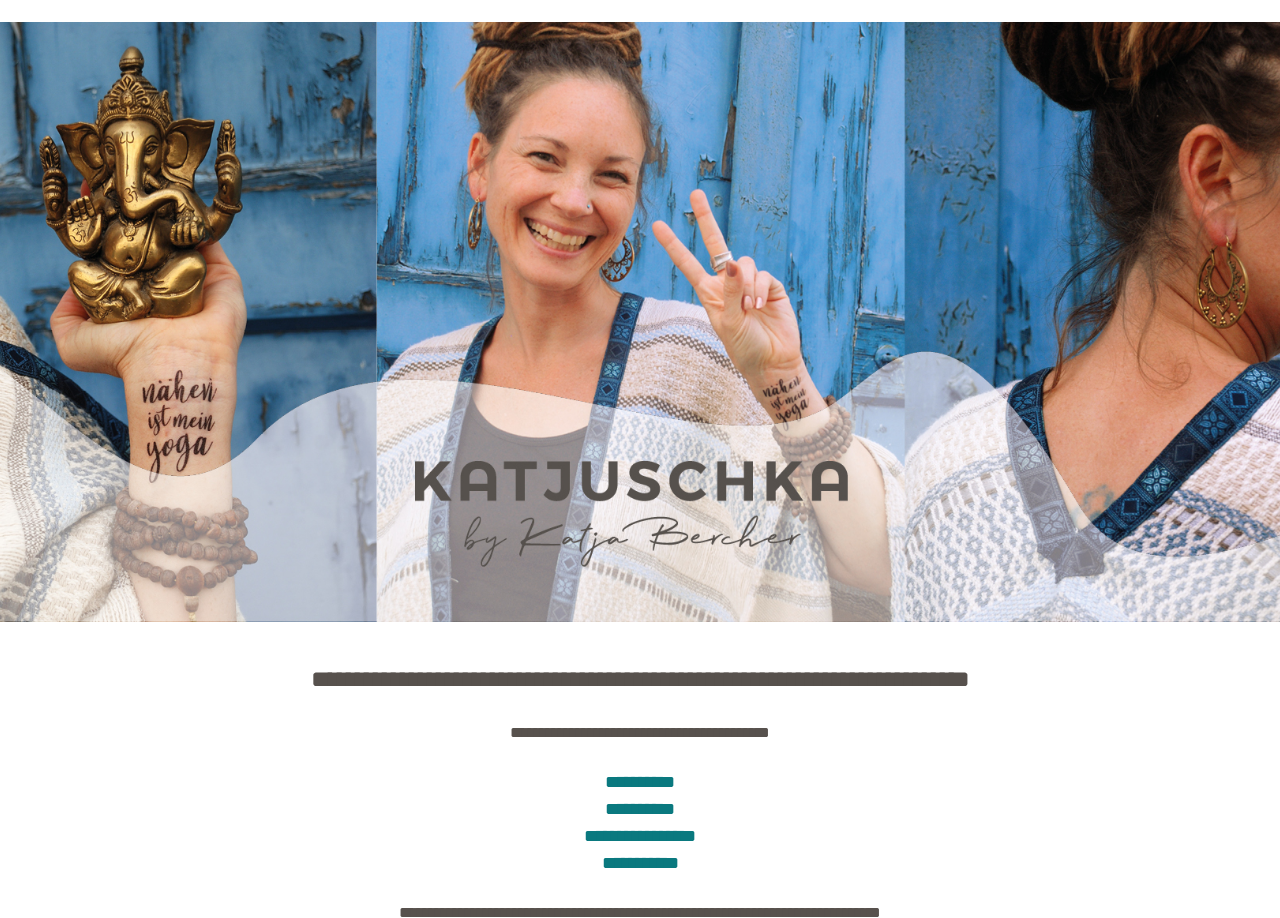 scroll, scrollTop: 0, scrollLeft: 0, axis: both 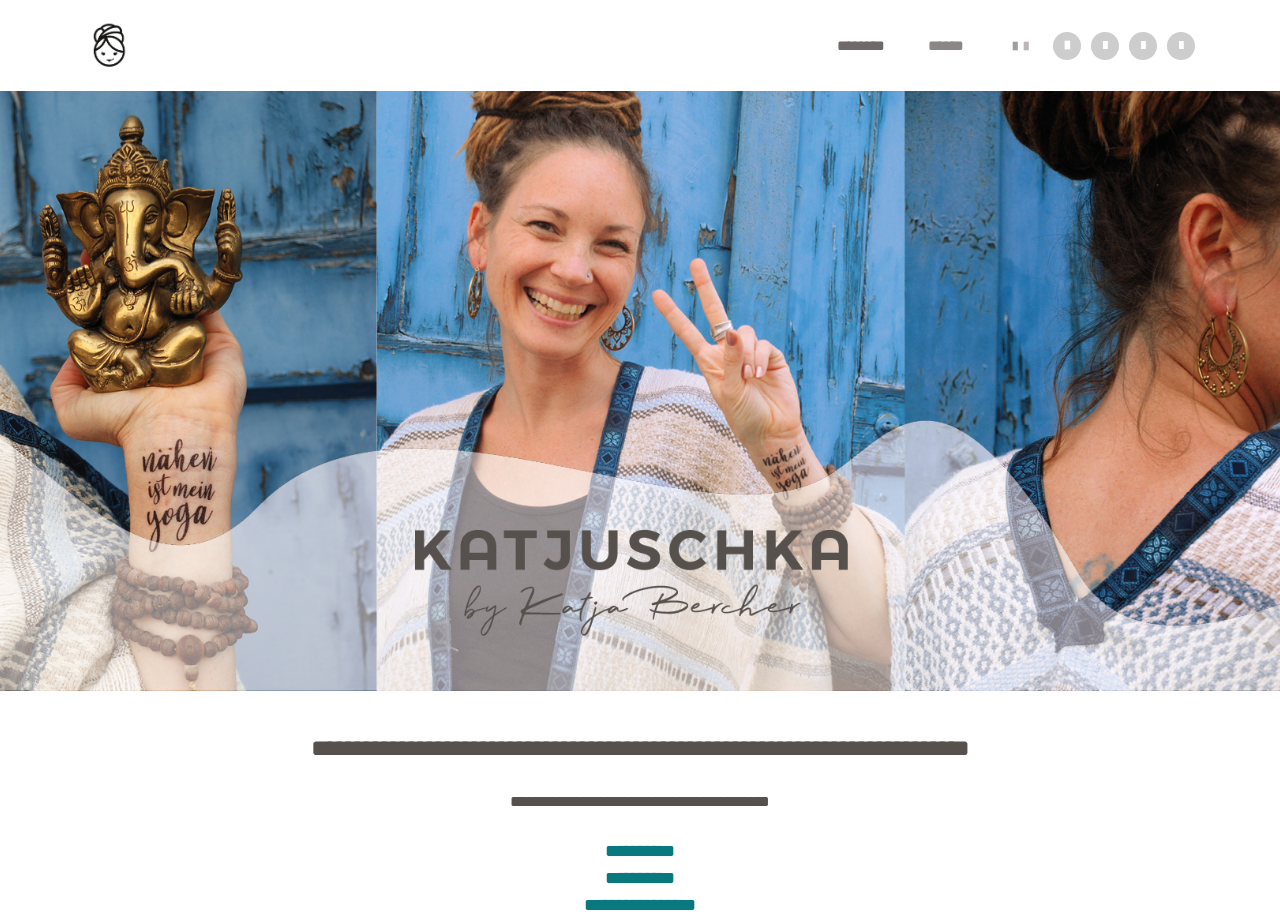 click on "******" at bounding box center [955, 46] 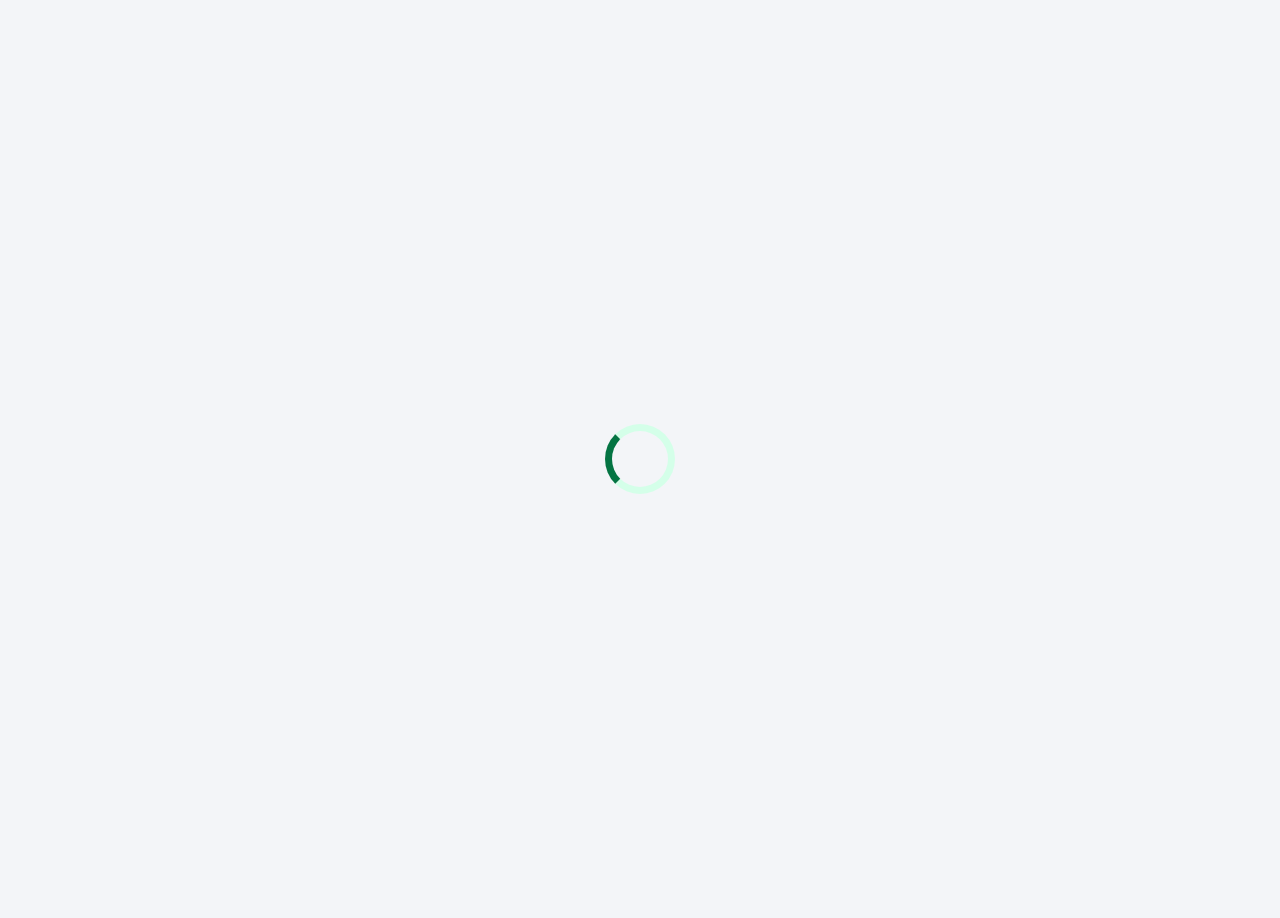 scroll, scrollTop: 0, scrollLeft: 0, axis: both 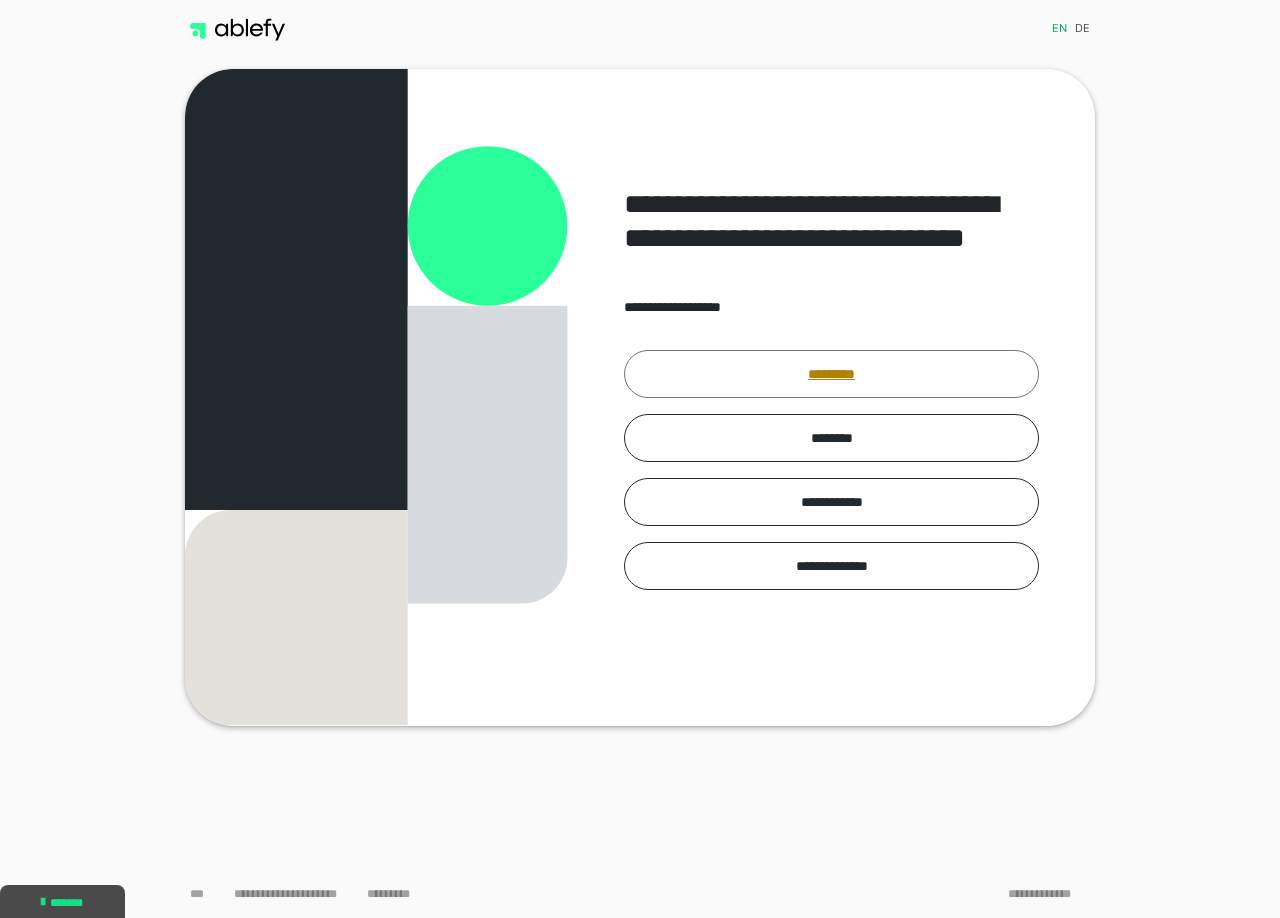 click on "*********" at bounding box center (831, 374) 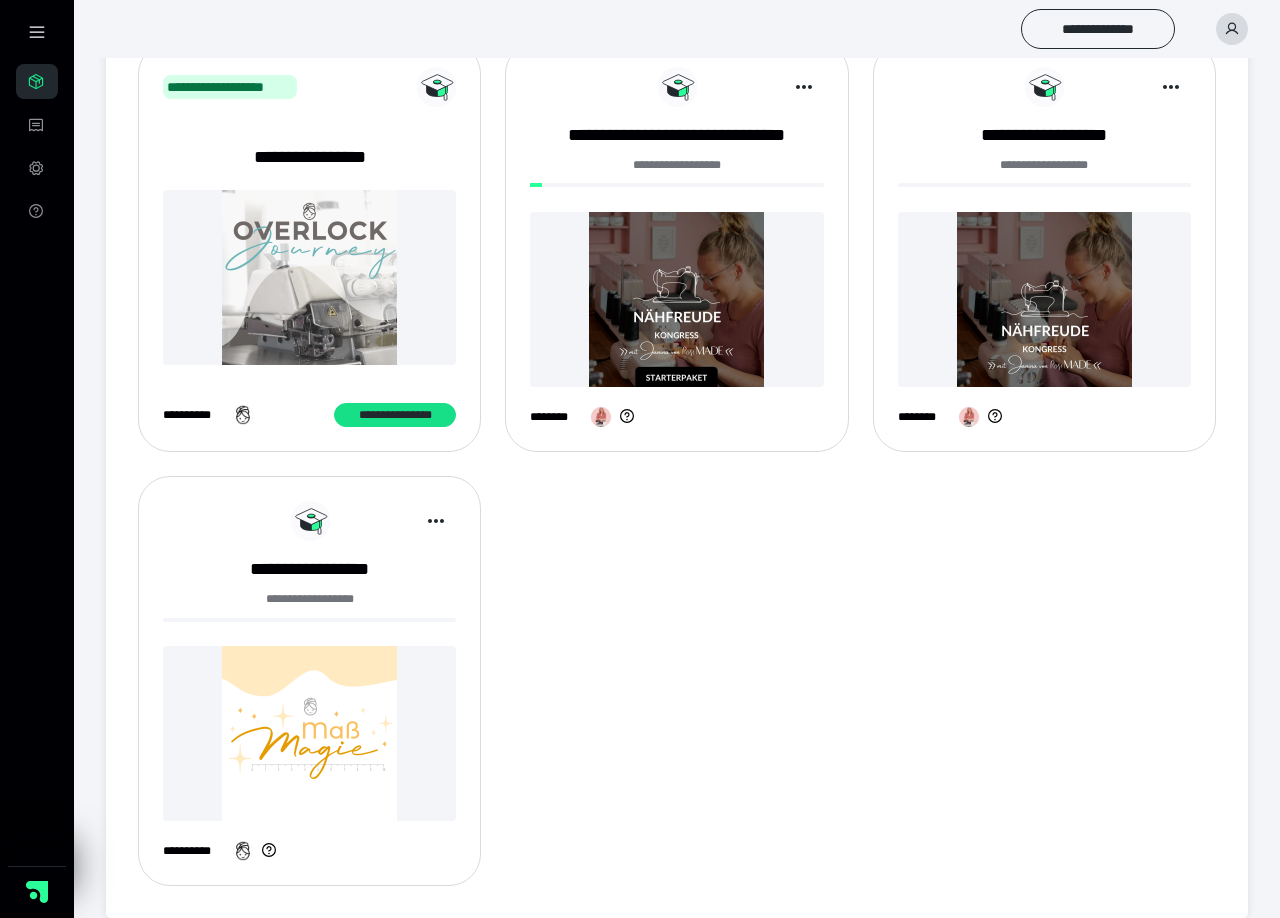 scroll, scrollTop: 0, scrollLeft: 0, axis: both 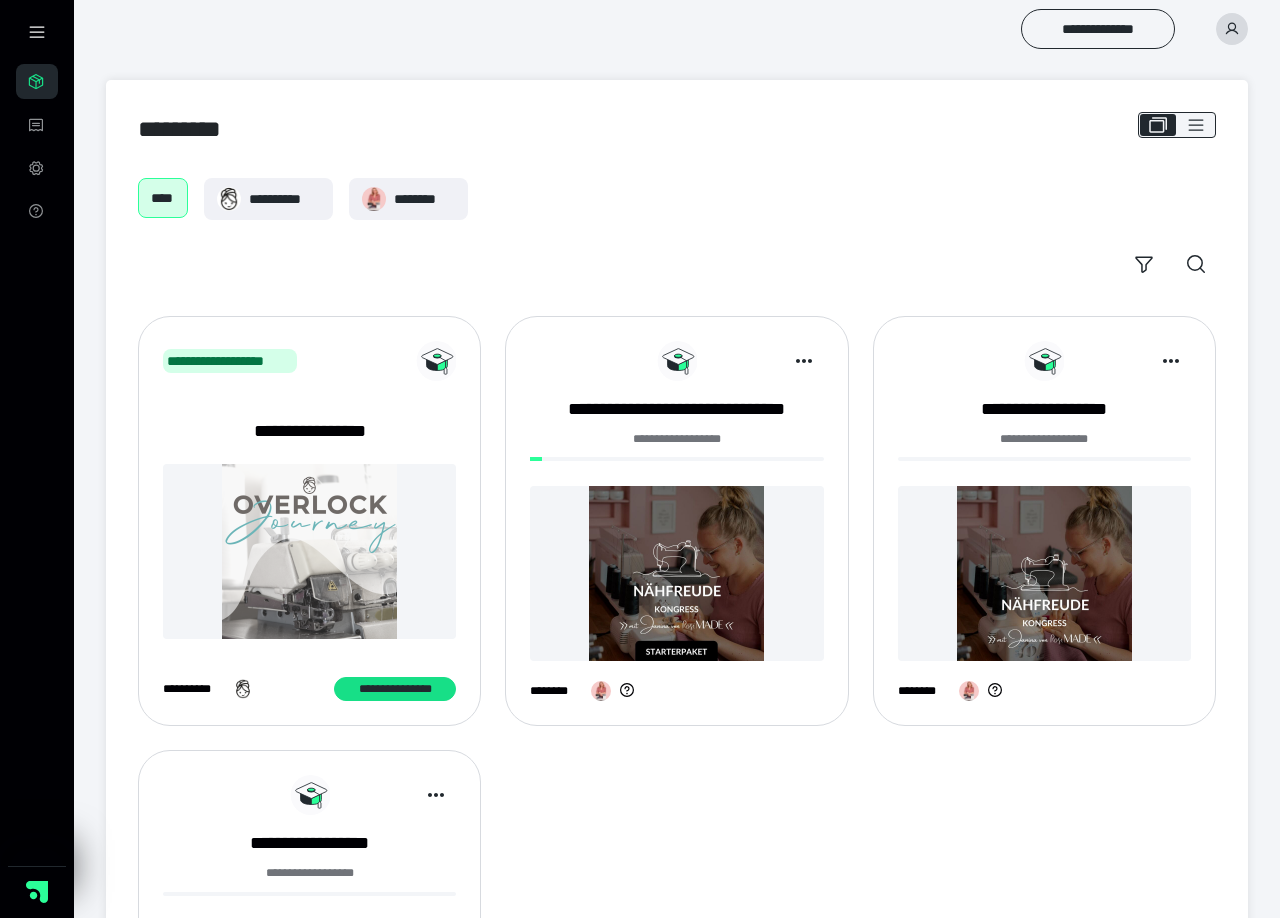 click on "****" at bounding box center [163, 198] 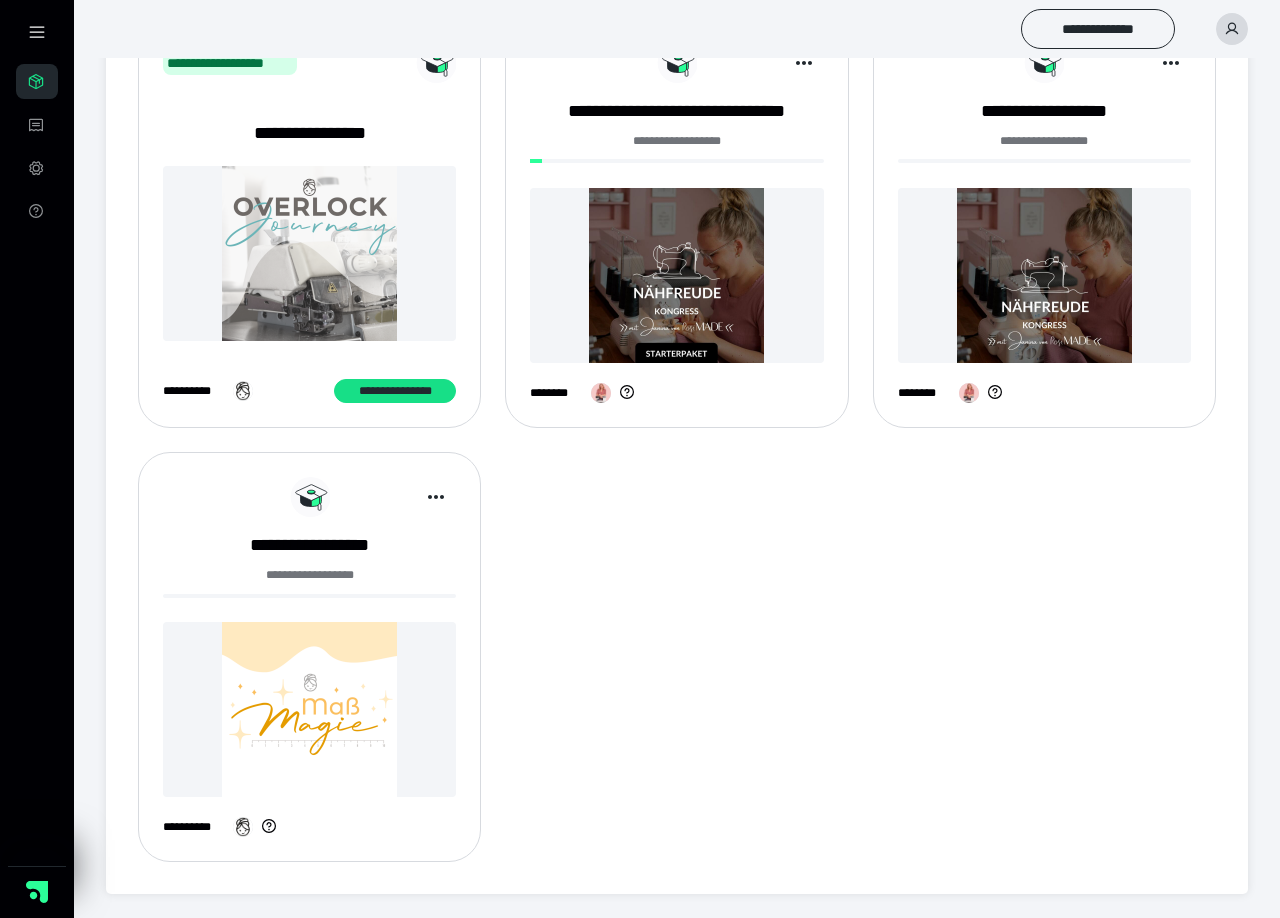 scroll, scrollTop: 0, scrollLeft: 0, axis: both 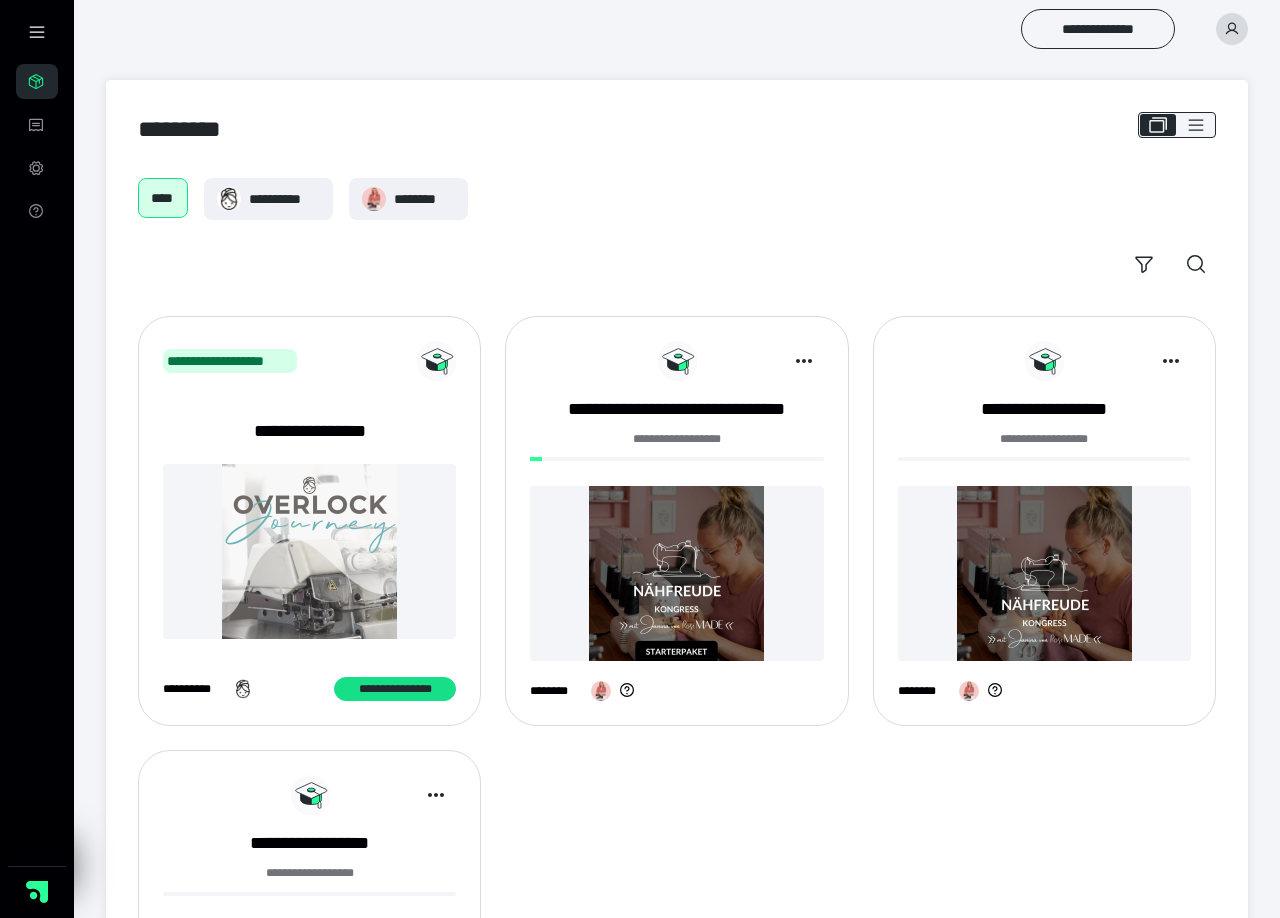 click 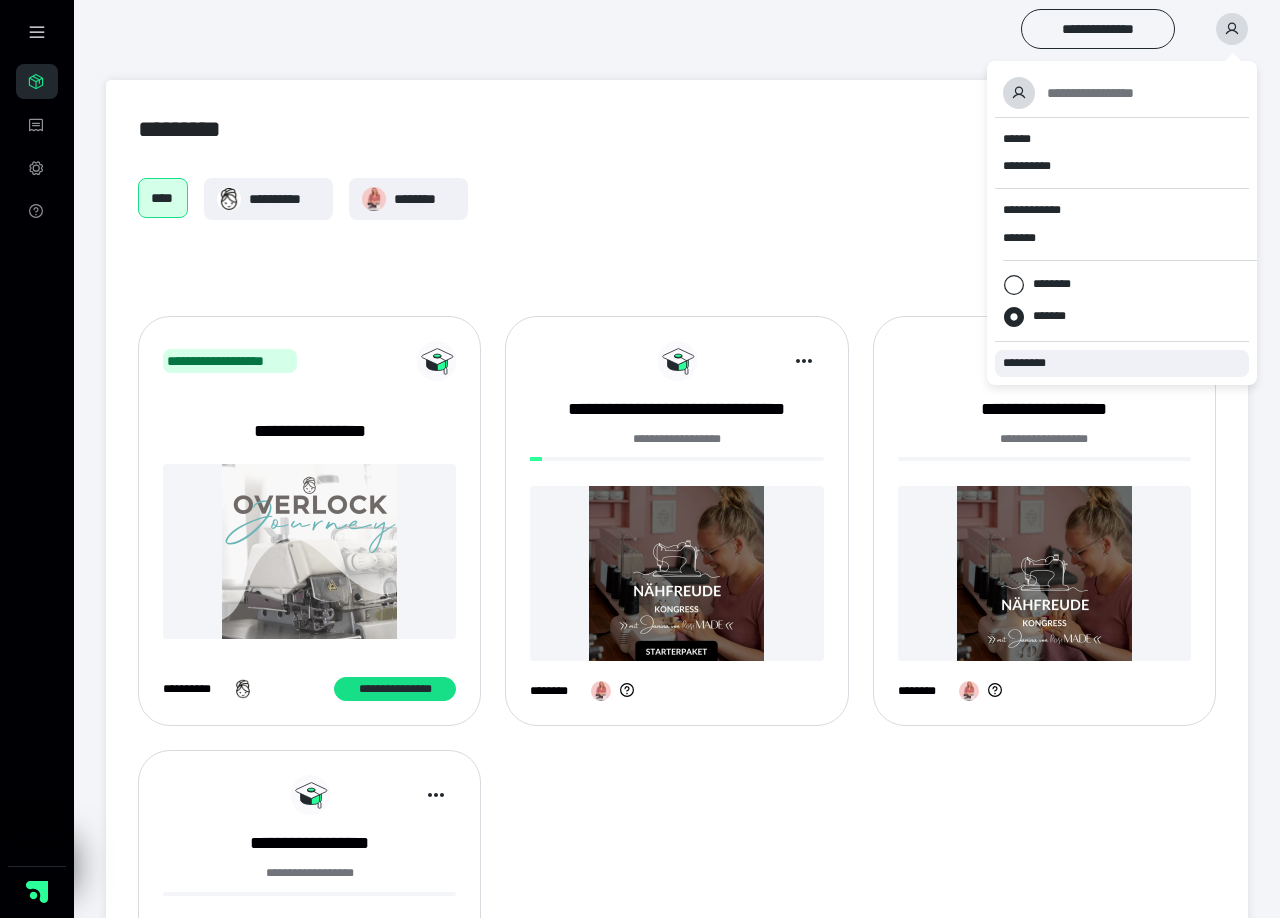 click on "*********" at bounding box center (1033, 363) 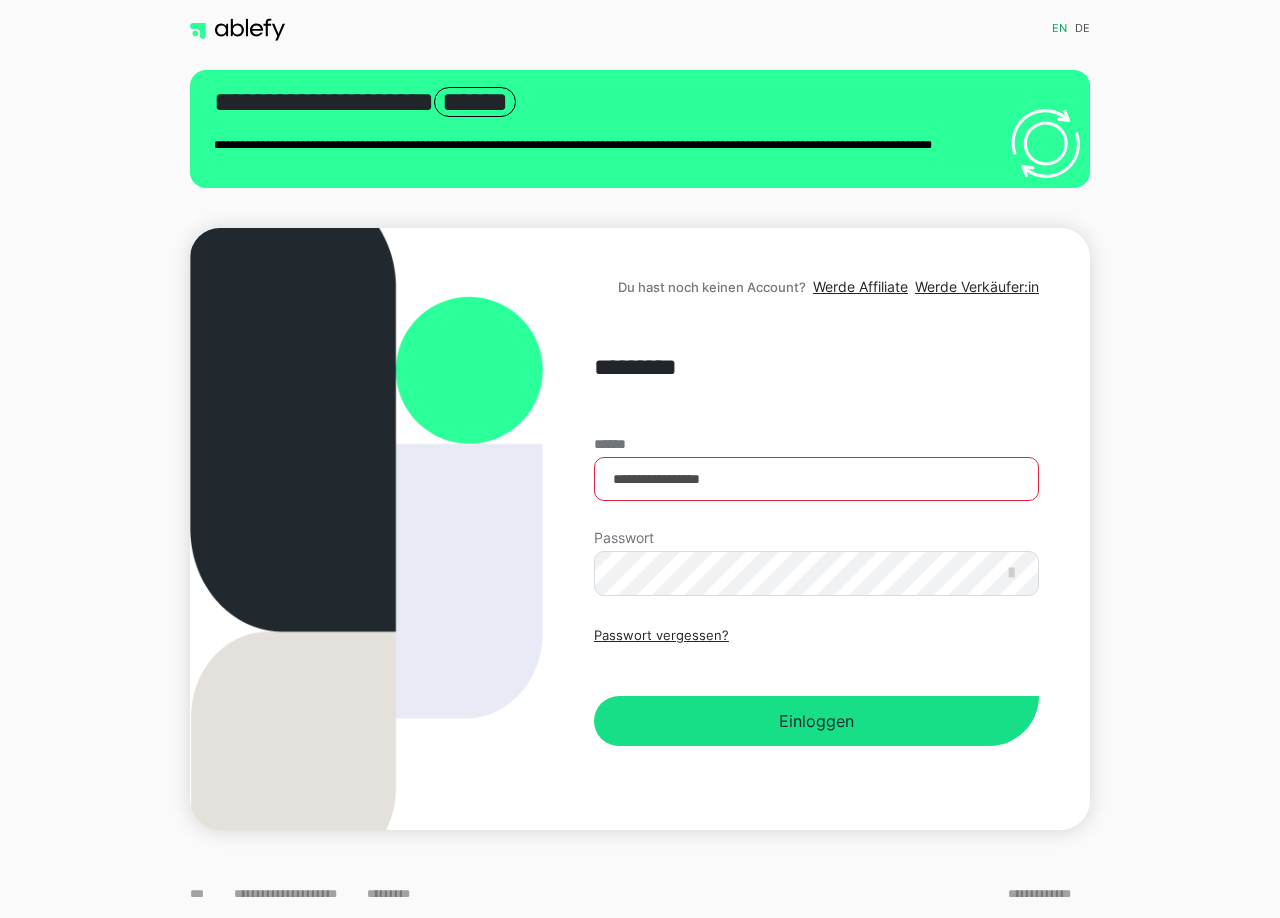 scroll, scrollTop: 0, scrollLeft: 0, axis: both 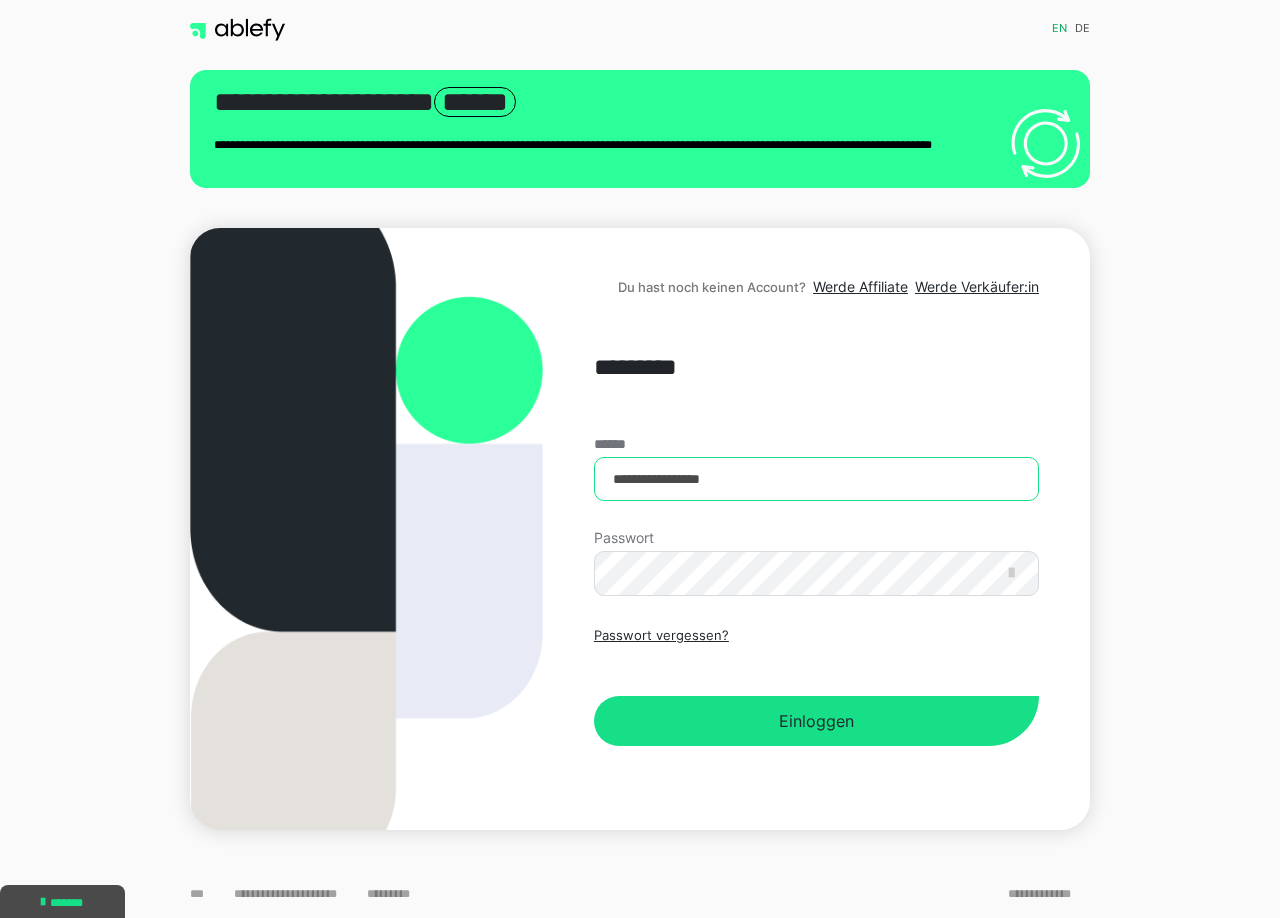 click on "**********" at bounding box center (816, 479) 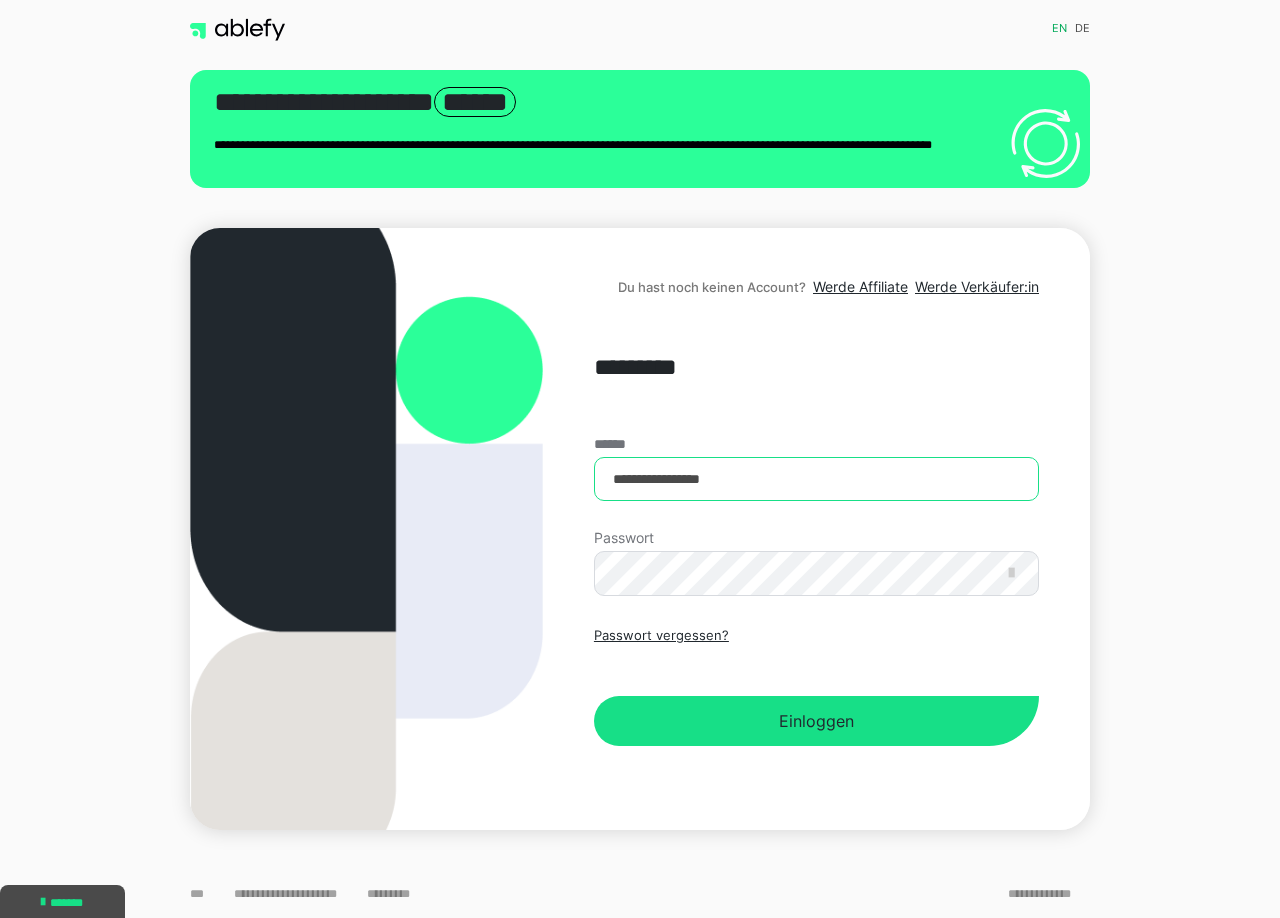 drag, startPoint x: 775, startPoint y: 486, endPoint x: 651, endPoint y: 494, distance: 124.2578 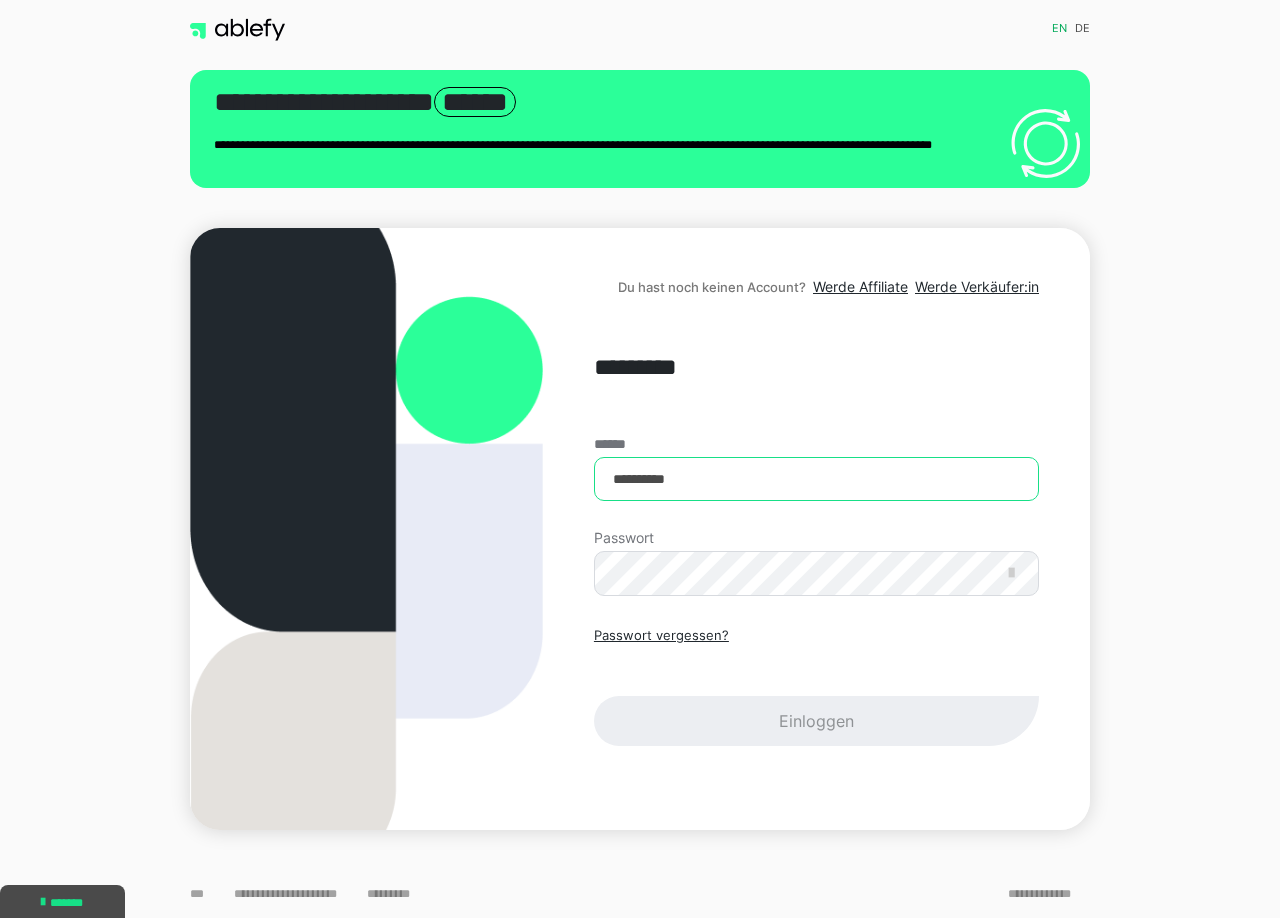 click on "**********" at bounding box center (816, 479) 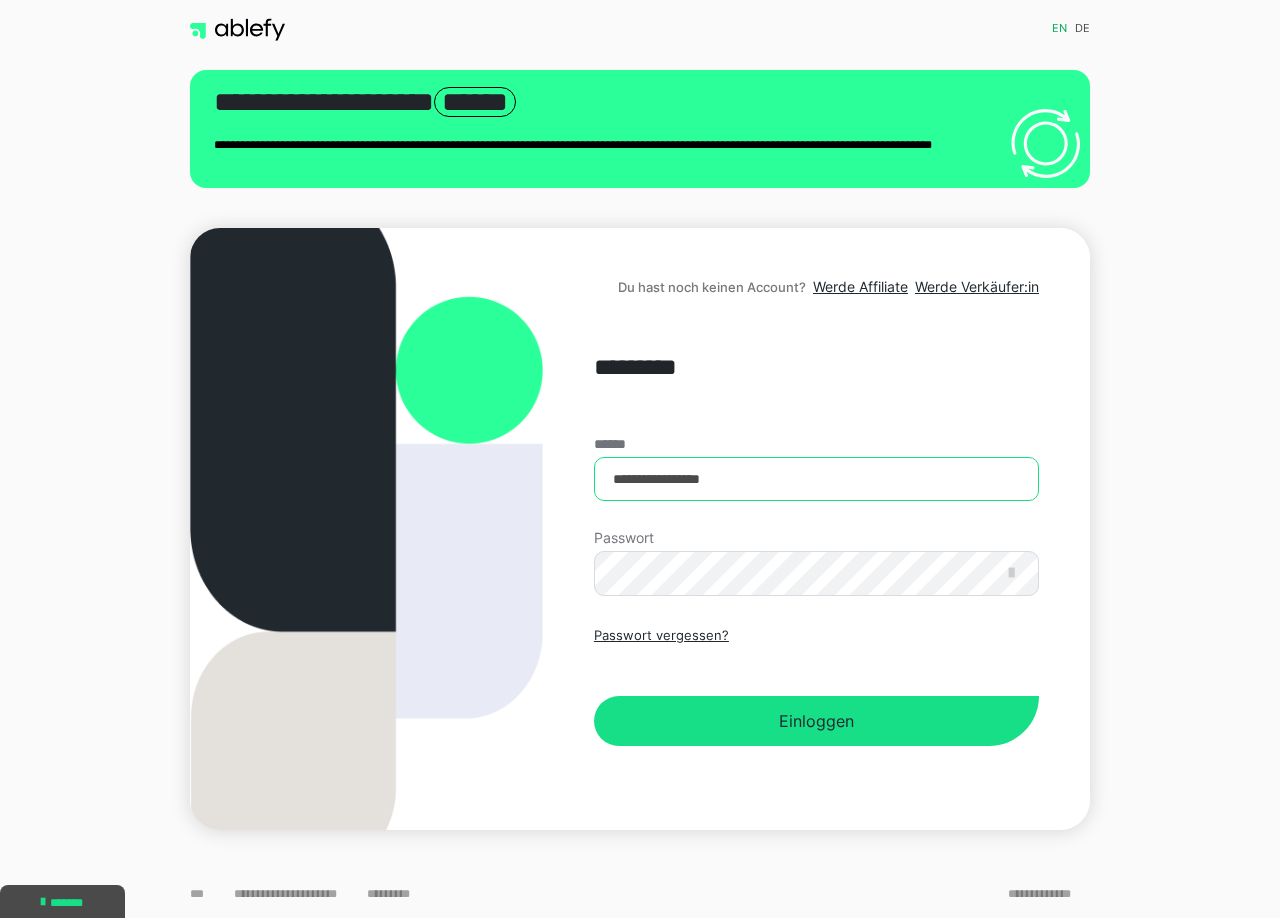 type on "**********" 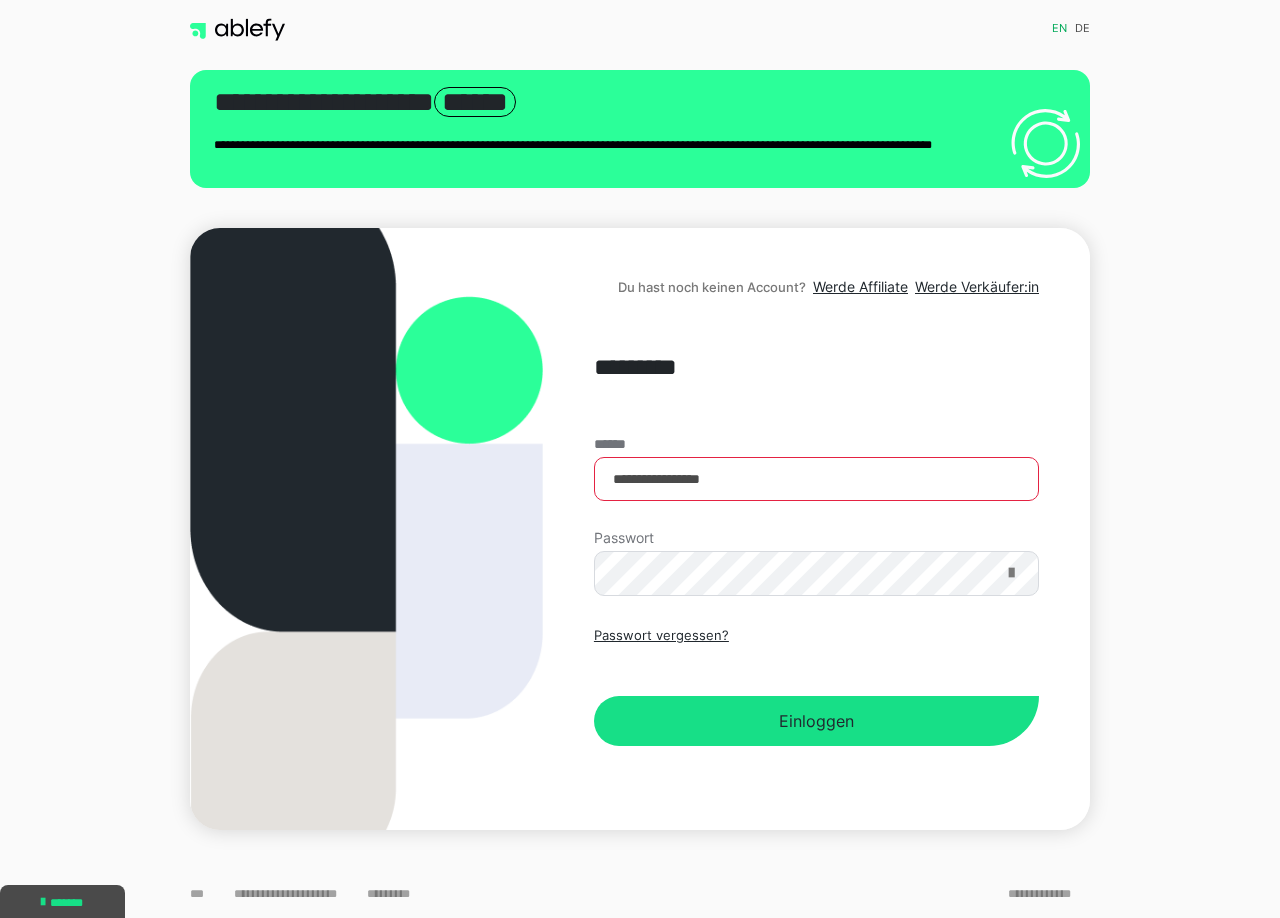 click at bounding box center (1011, 573) 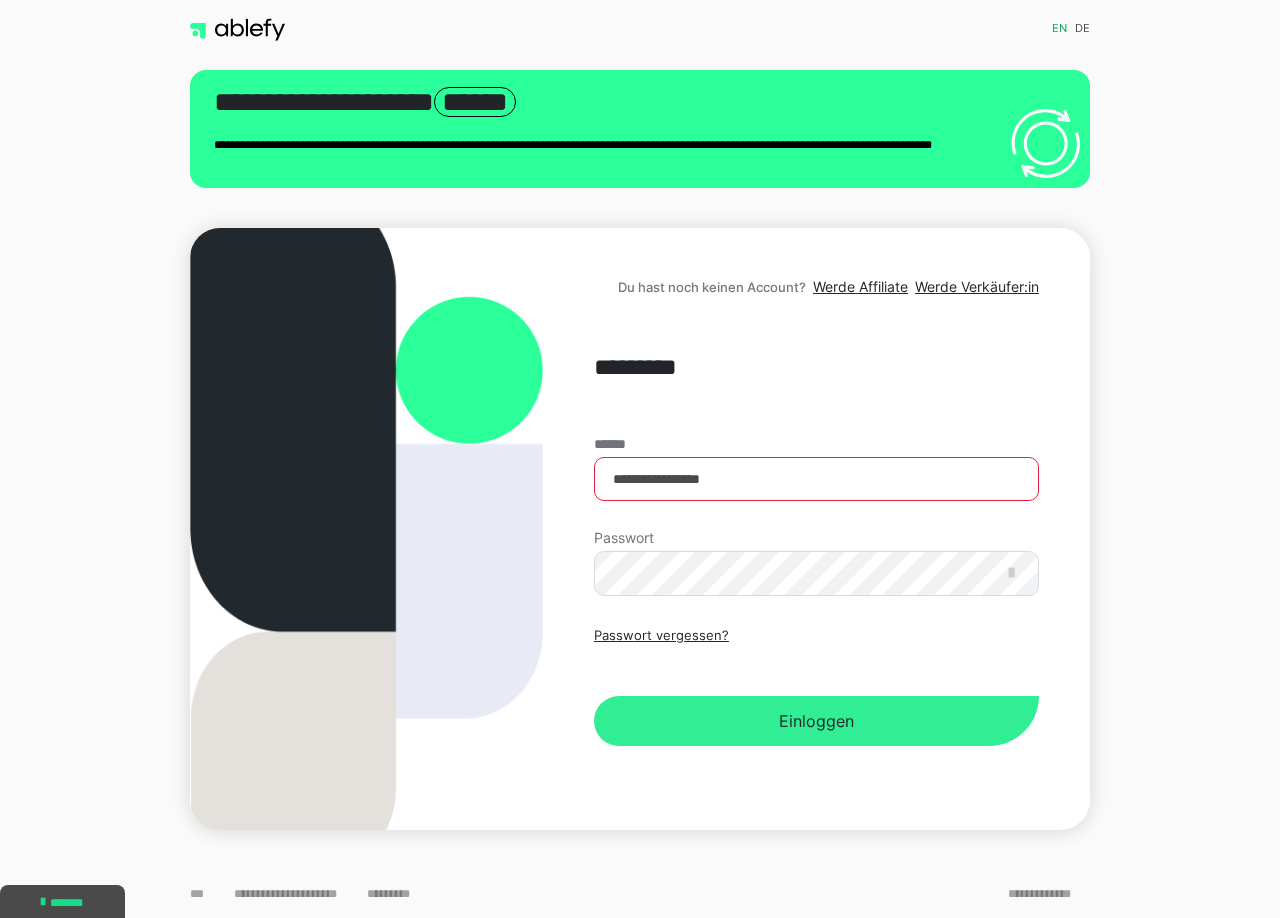 click on "Einloggen" at bounding box center (816, 721) 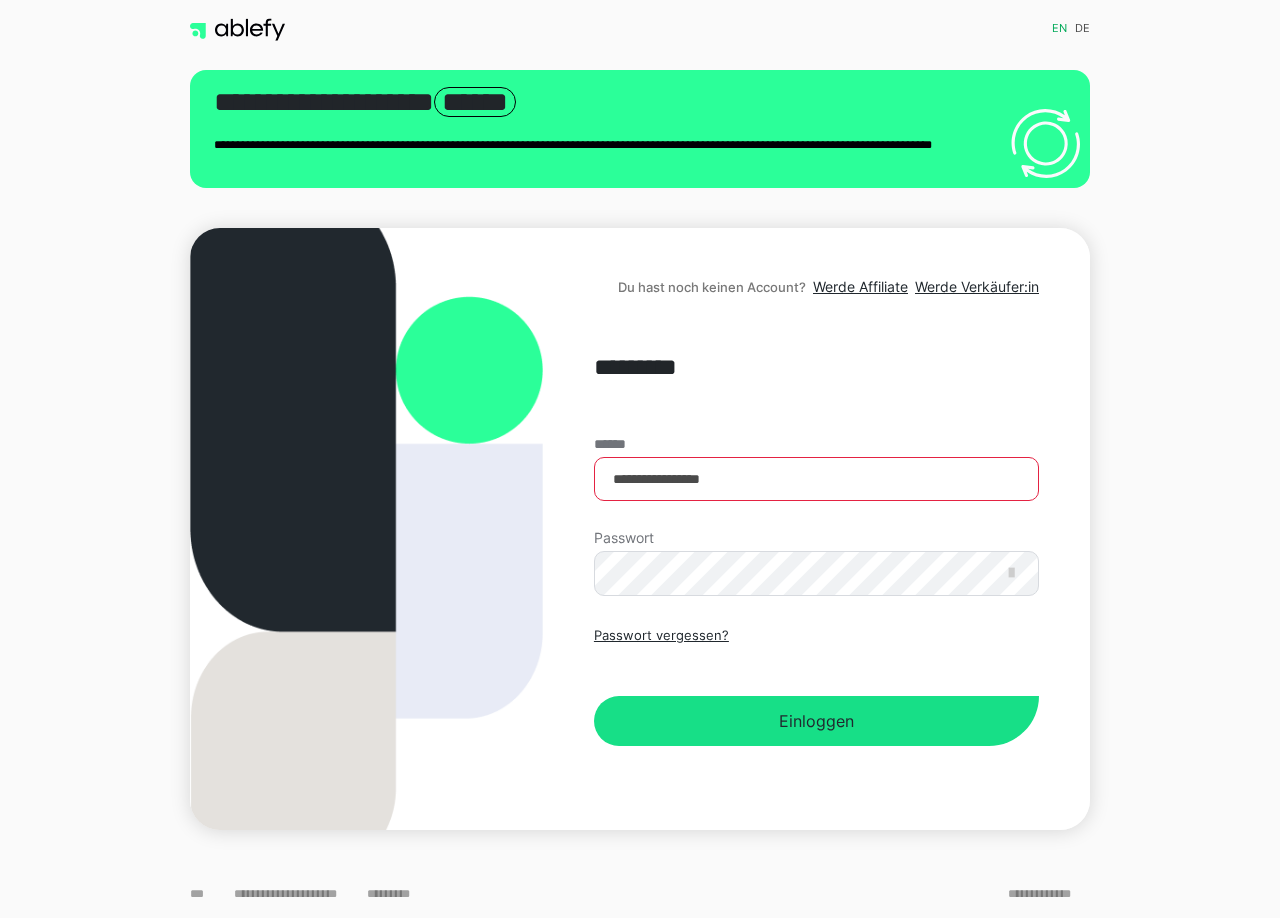 scroll, scrollTop: 0, scrollLeft: 0, axis: both 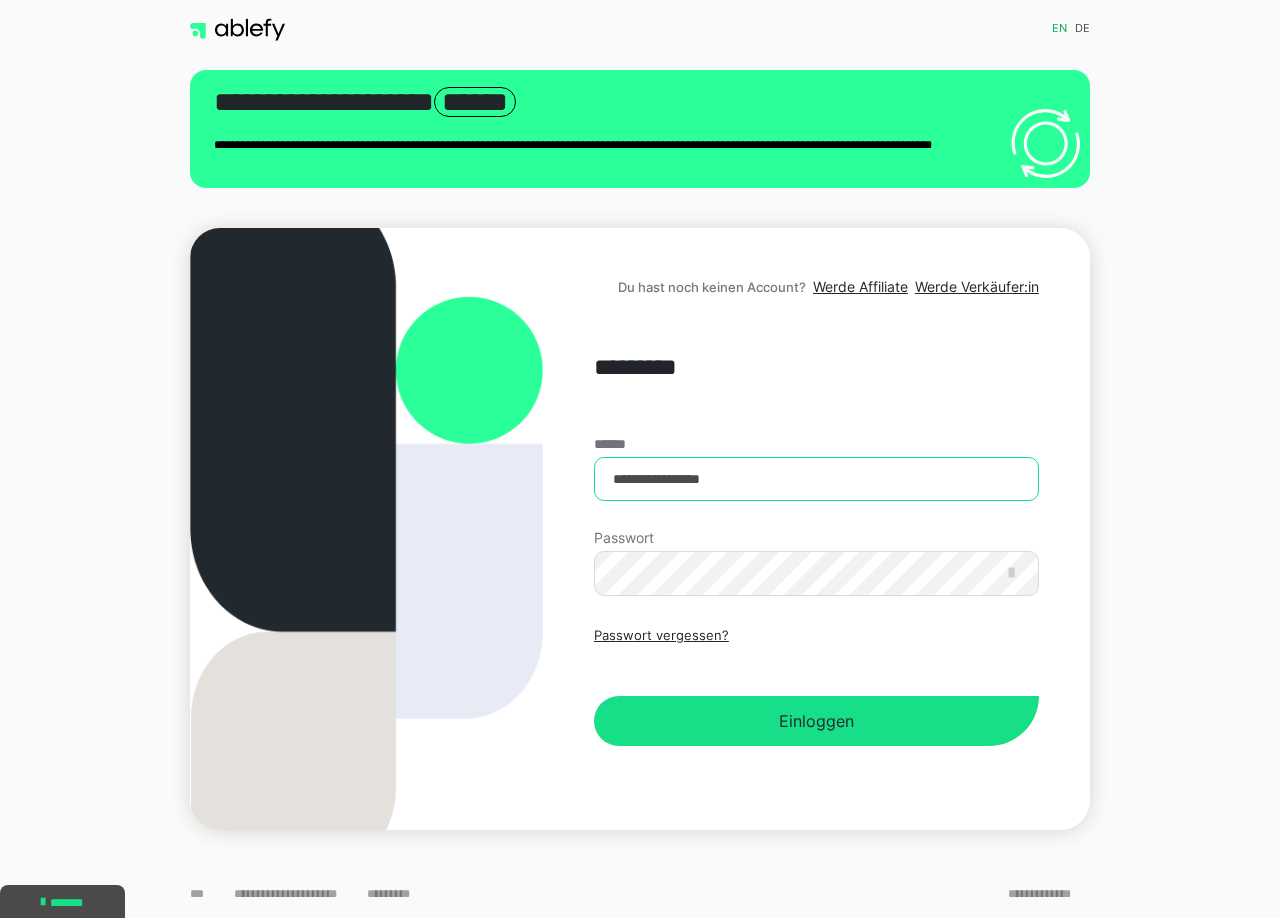 drag, startPoint x: 702, startPoint y: 484, endPoint x: 643, endPoint y: 497, distance: 60.41523 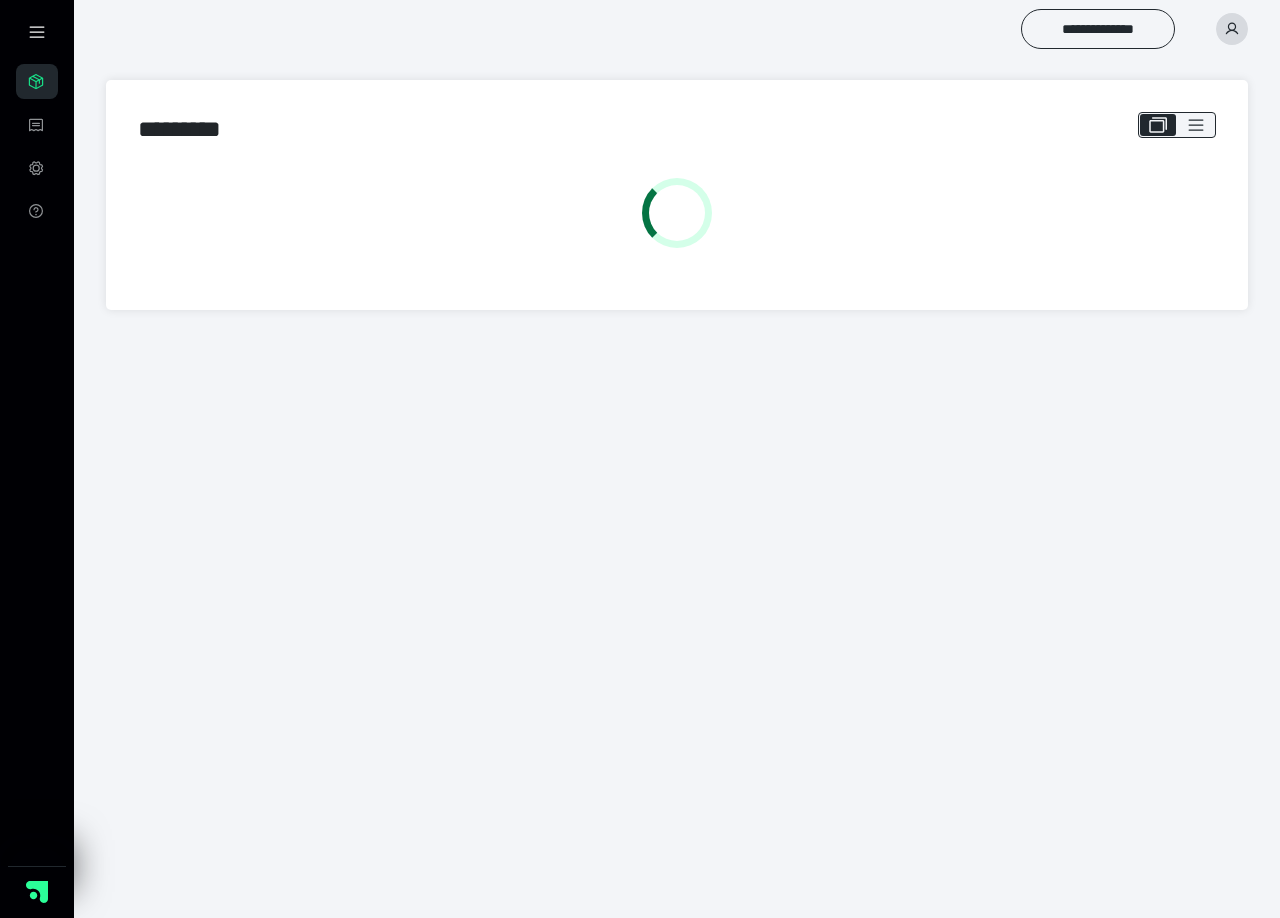 scroll, scrollTop: 0, scrollLeft: 0, axis: both 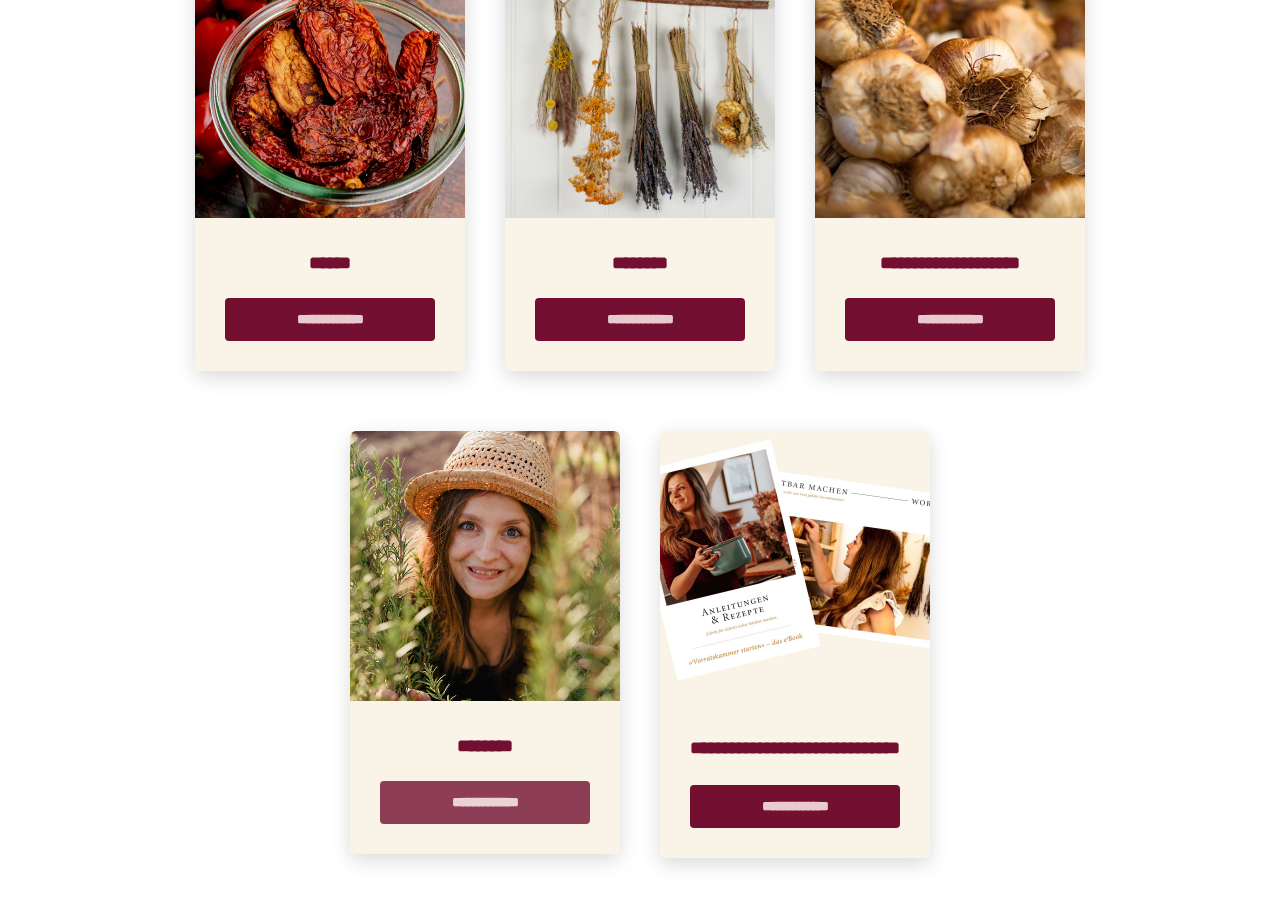 click on "**********" at bounding box center (485, 802) 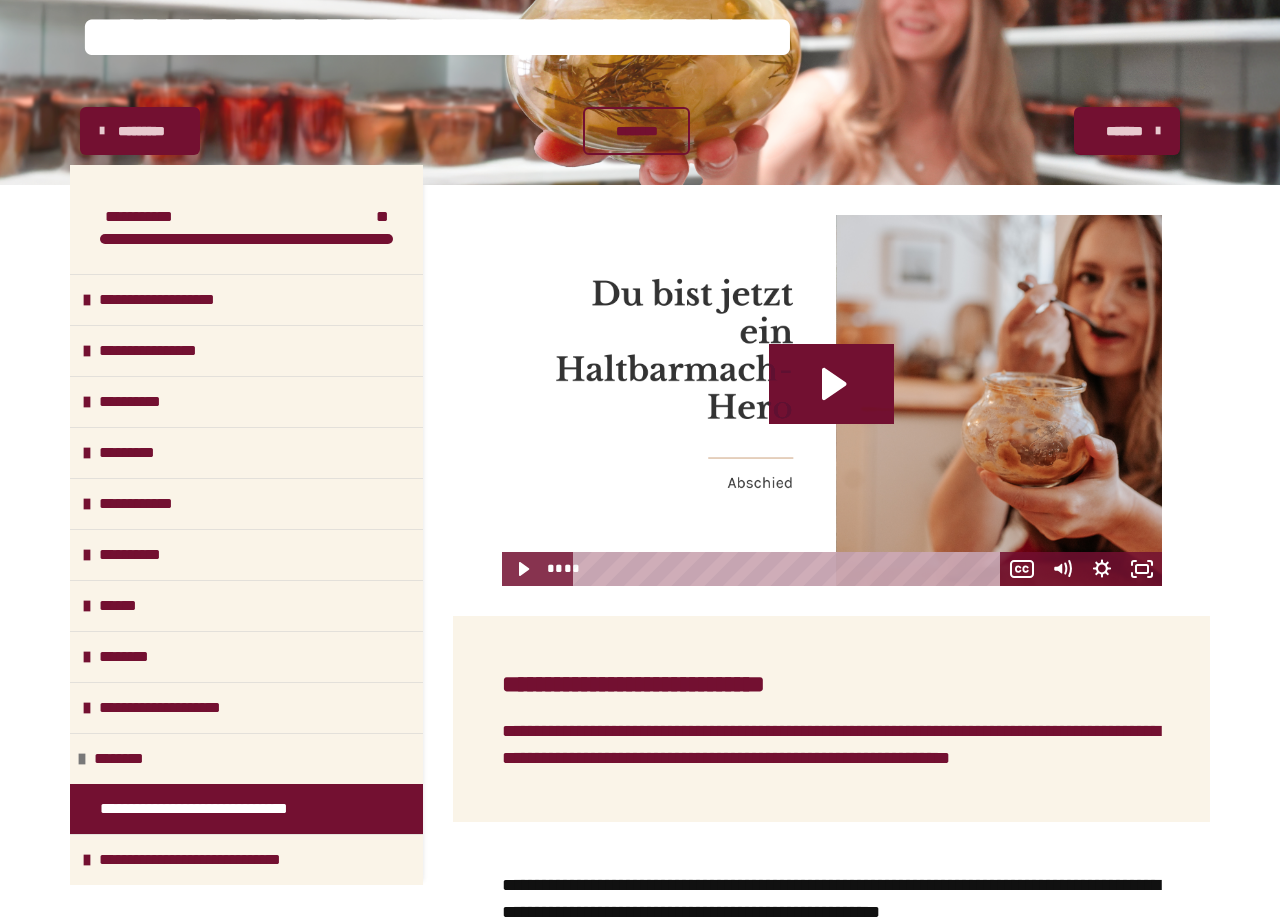 scroll, scrollTop: 0, scrollLeft: 0, axis: both 